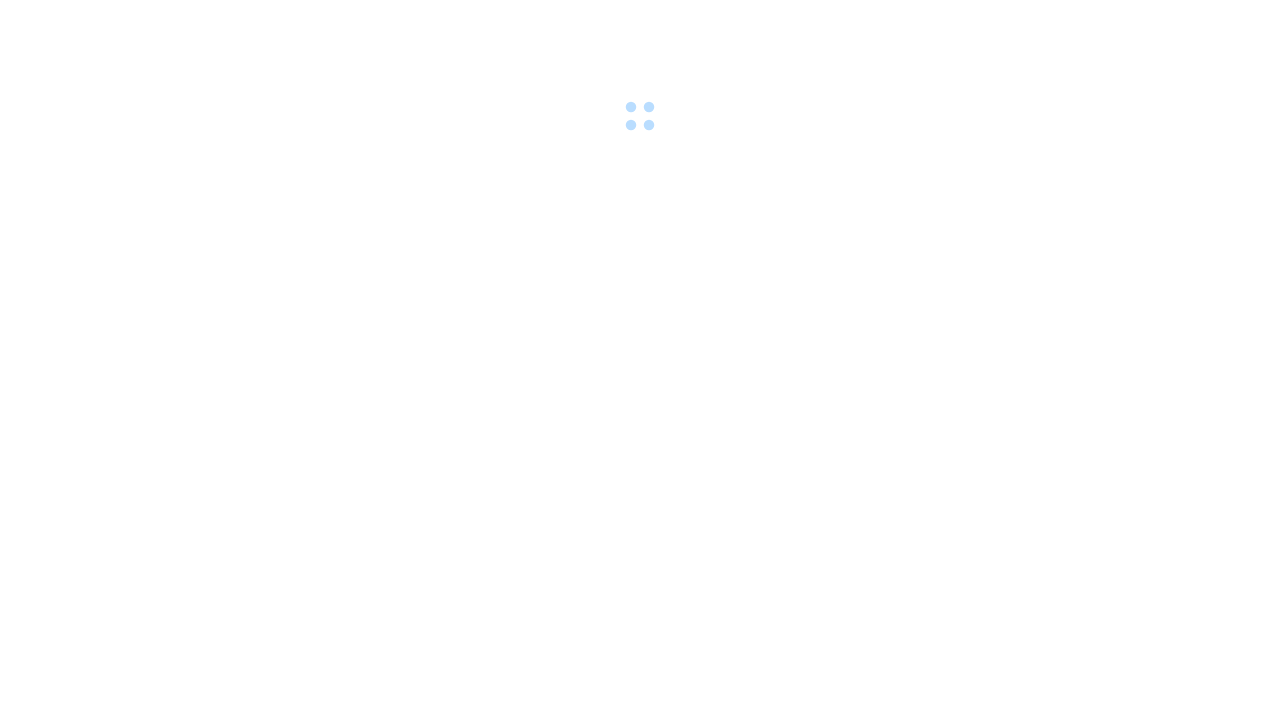 scroll, scrollTop: 0, scrollLeft: 0, axis: both 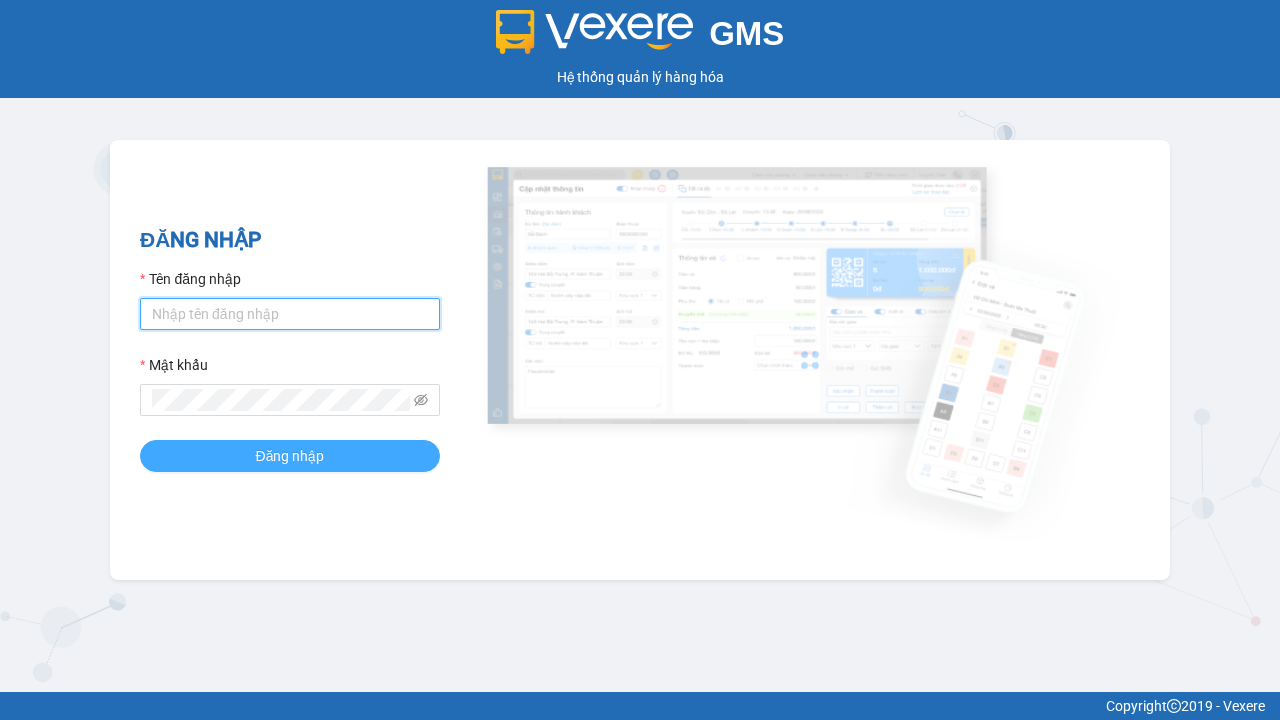 click on "Tên đăng nhập" at bounding box center [290, 314] 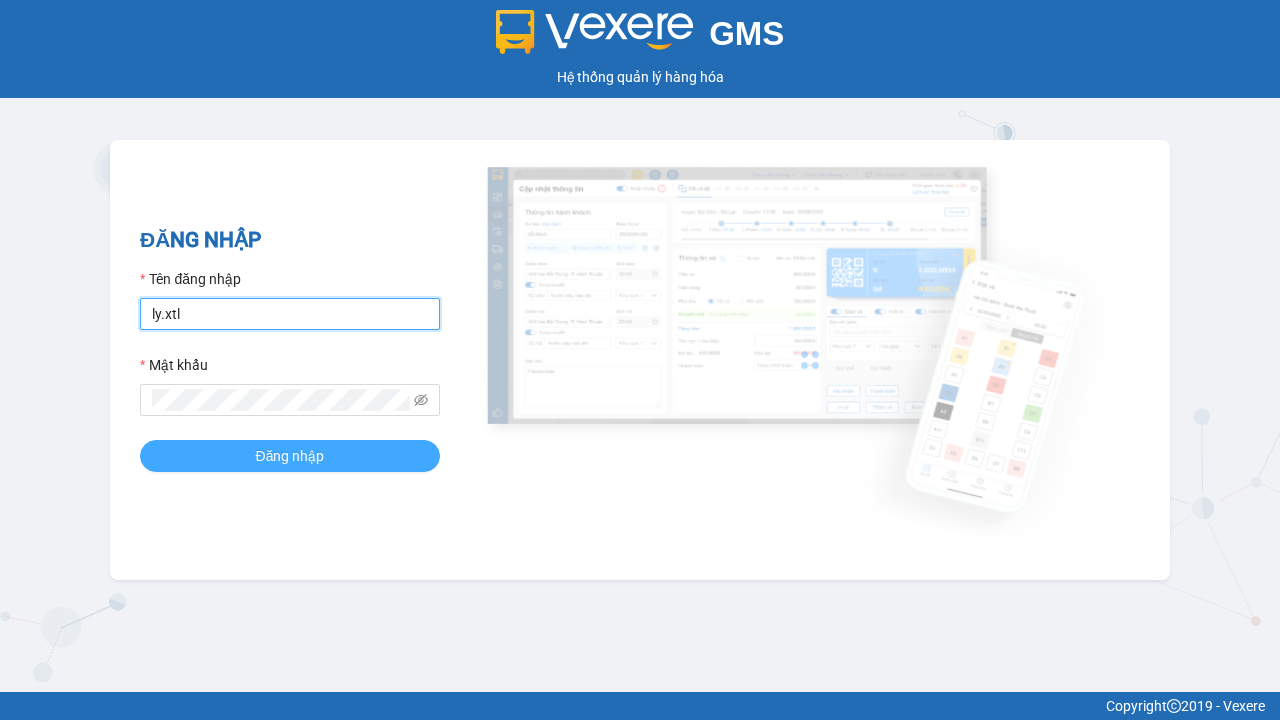 type on "ly.xtl" 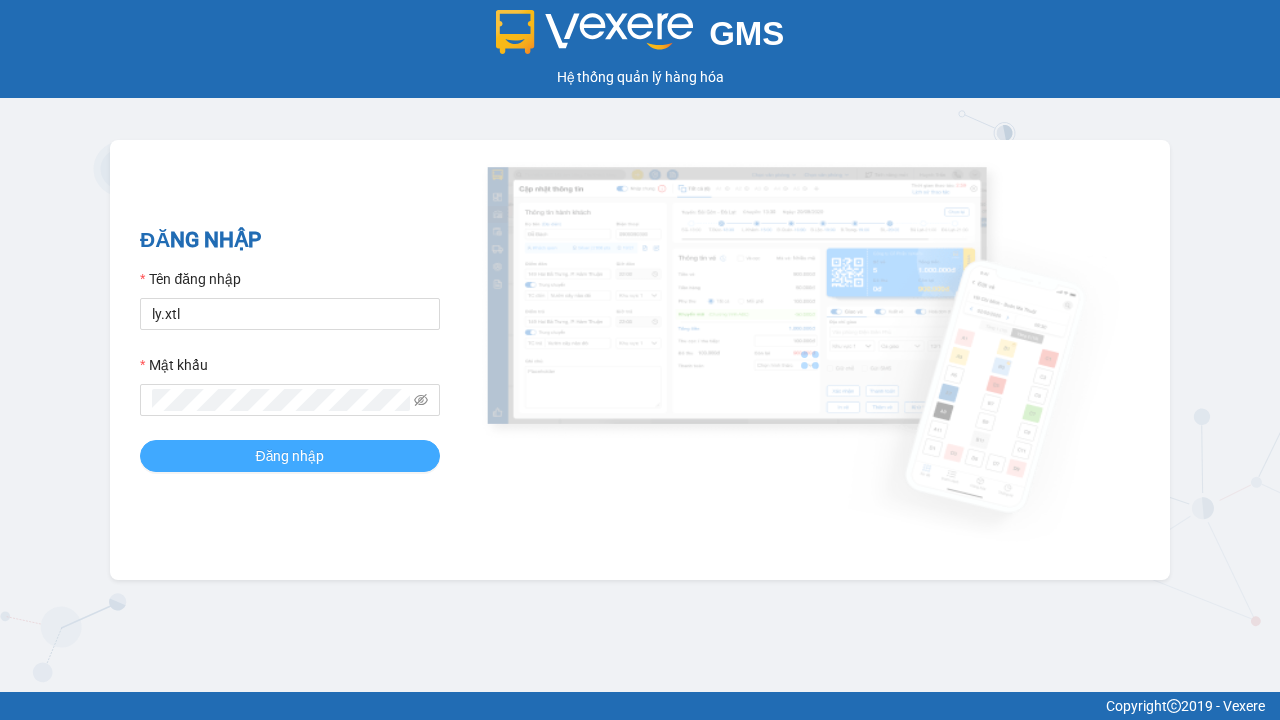 click on "Đăng nhập" at bounding box center [290, 456] 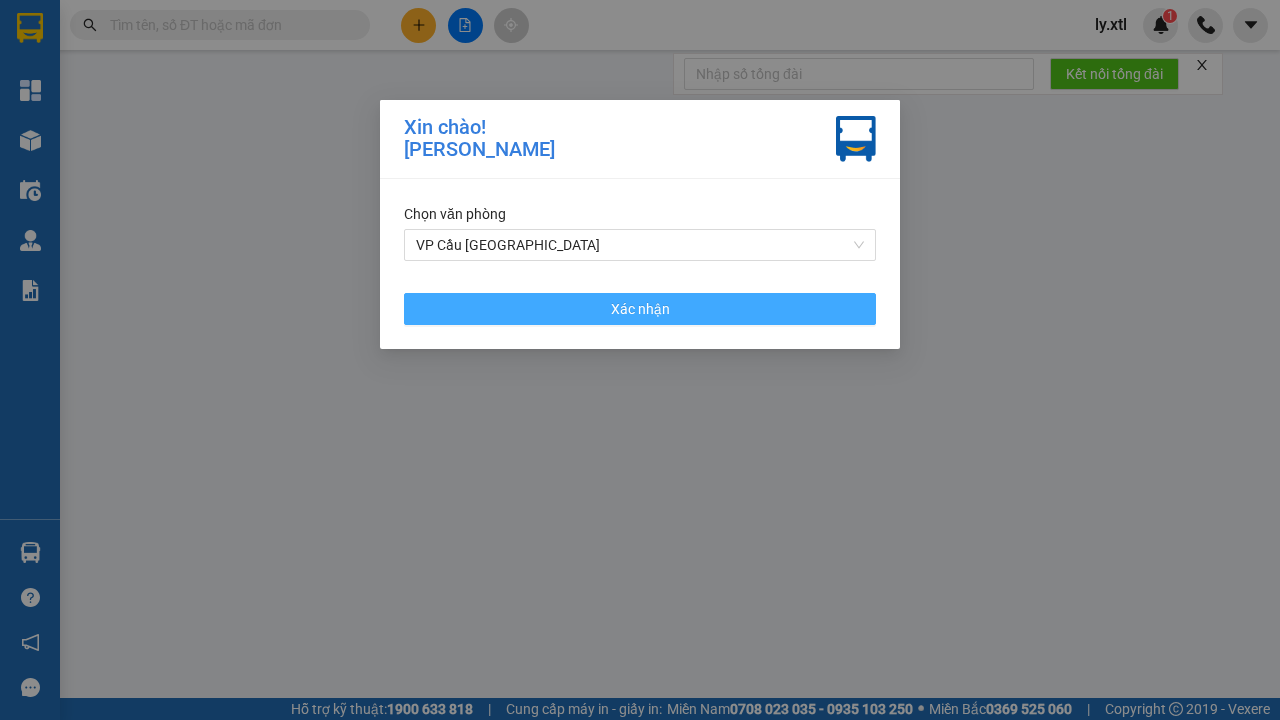 click on "VP Cầu [GEOGRAPHIC_DATA]" at bounding box center [640, 245] 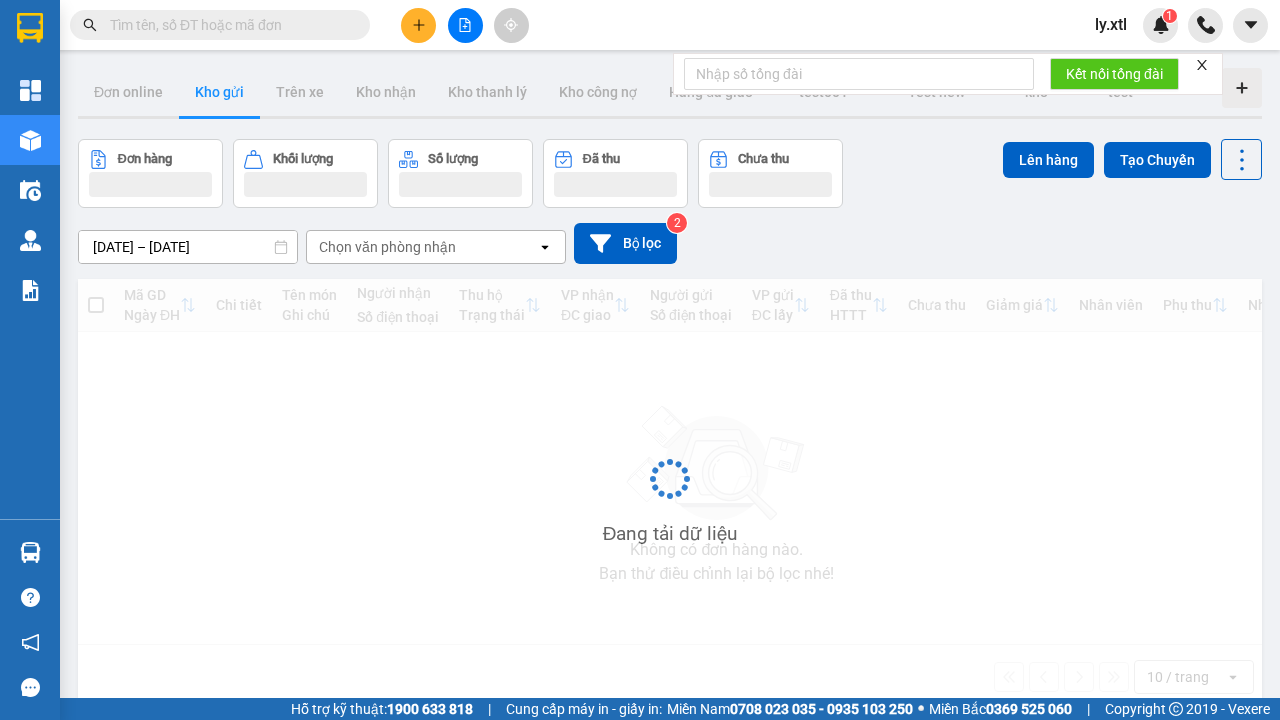 click 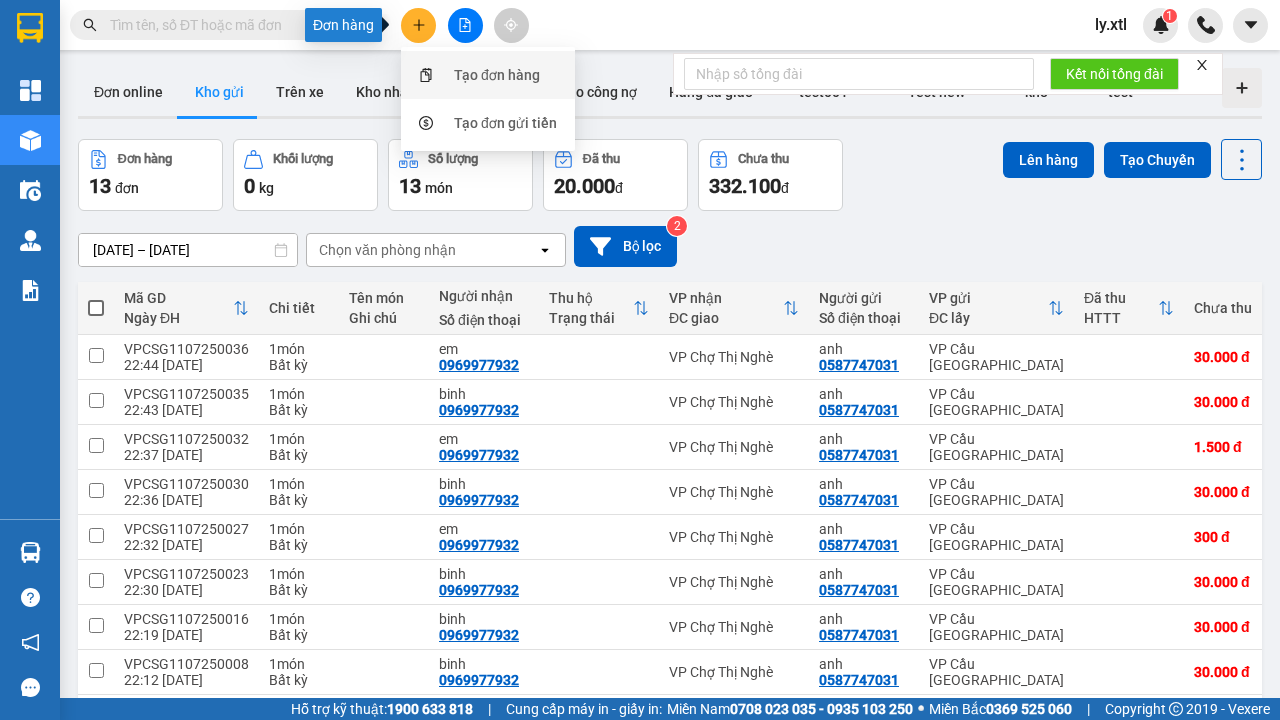 click on "Tạo đơn hàng" at bounding box center [497, 75] 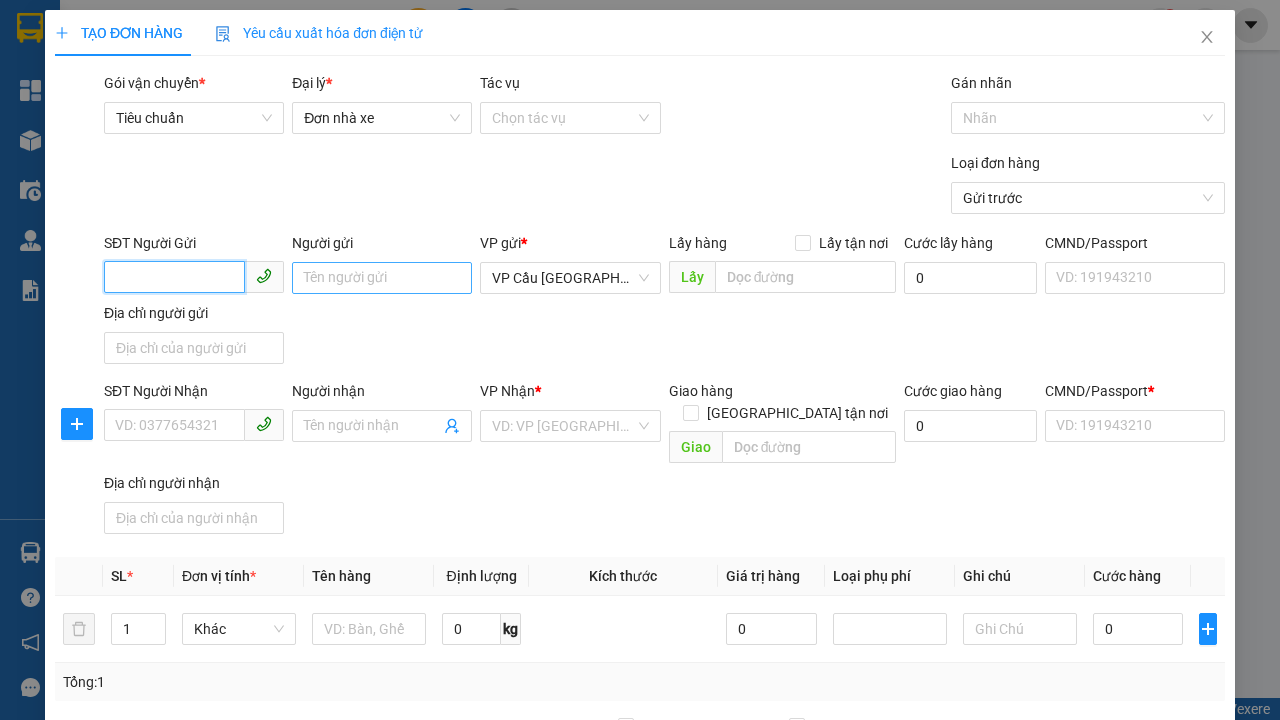 click on "SĐT Người Gửi" at bounding box center [174, 277] 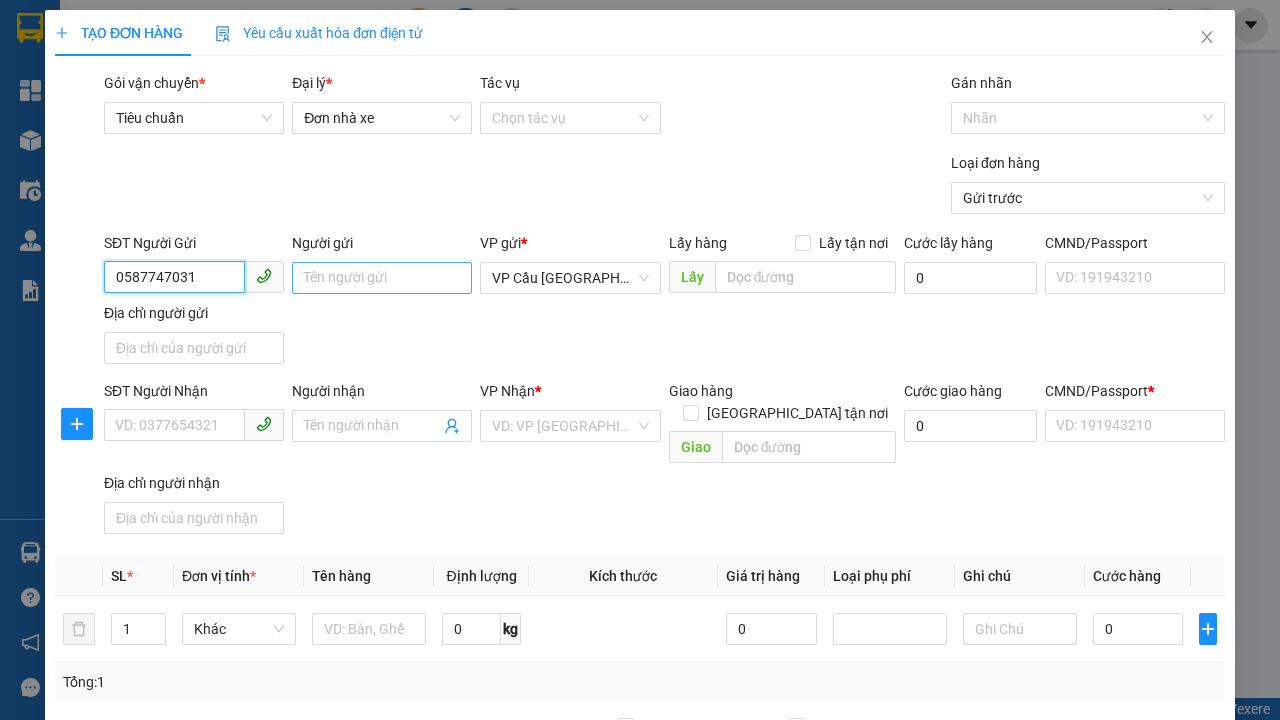 type on "0587747031" 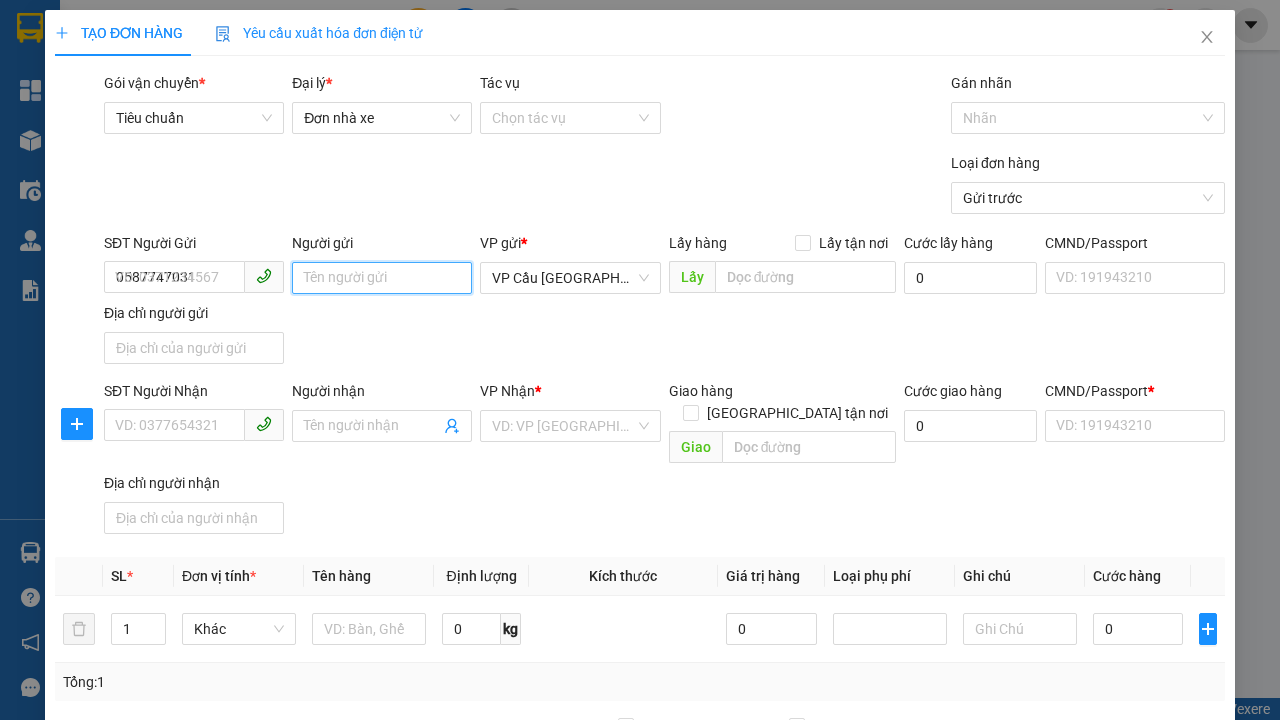 click on "Người gửi" at bounding box center [382, 278] 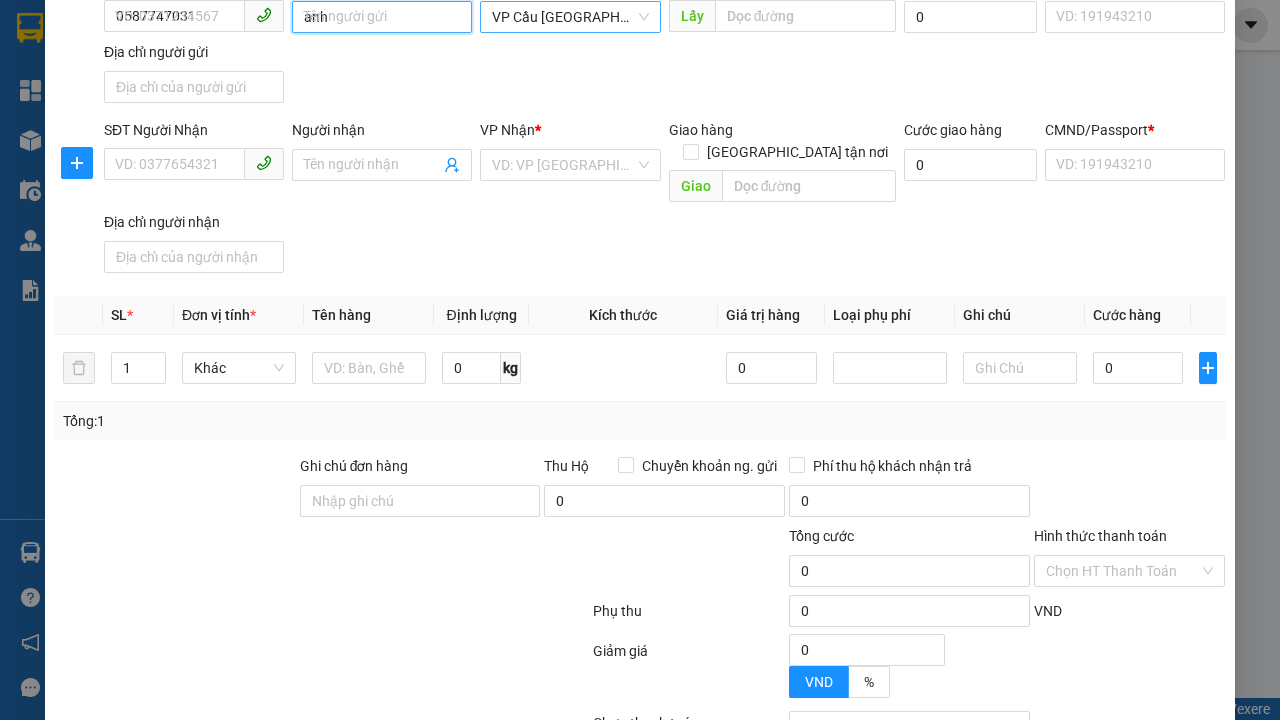 click on "VP Cầu [GEOGRAPHIC_DATA]" at bounding box center [570, 17] 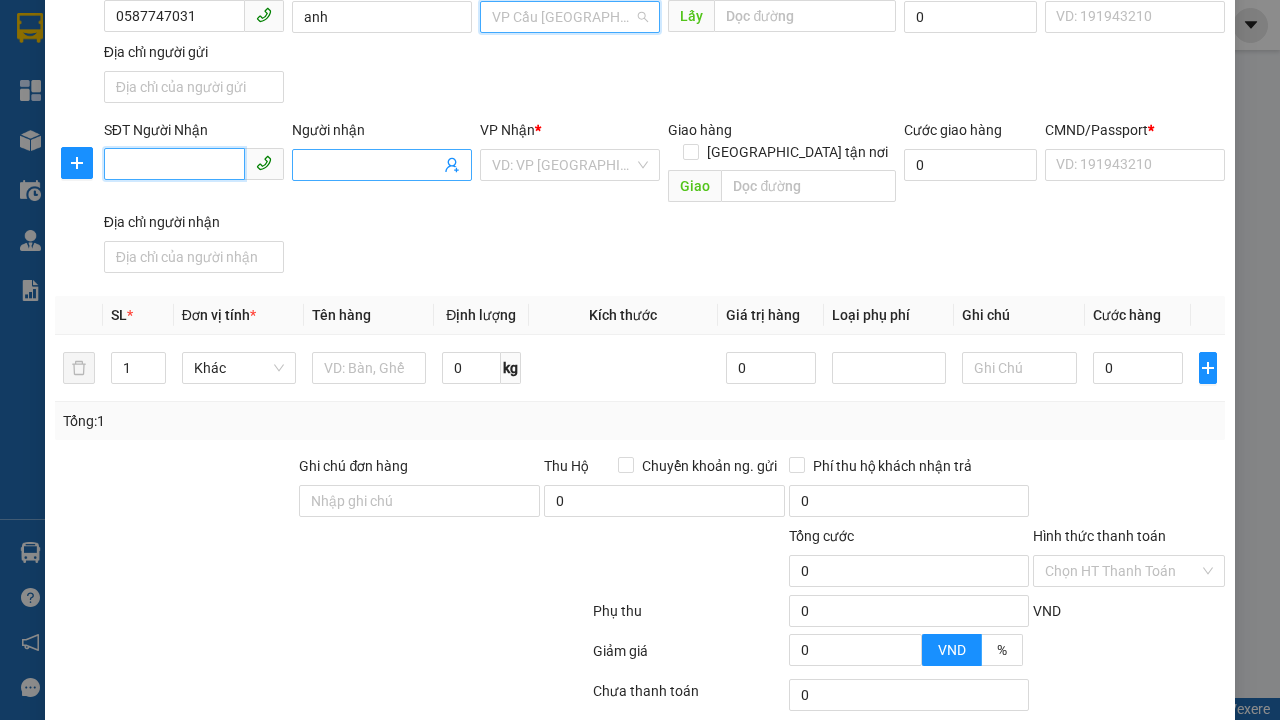 click on "SĐT Người Nhận" at bounding box center [174, 164] 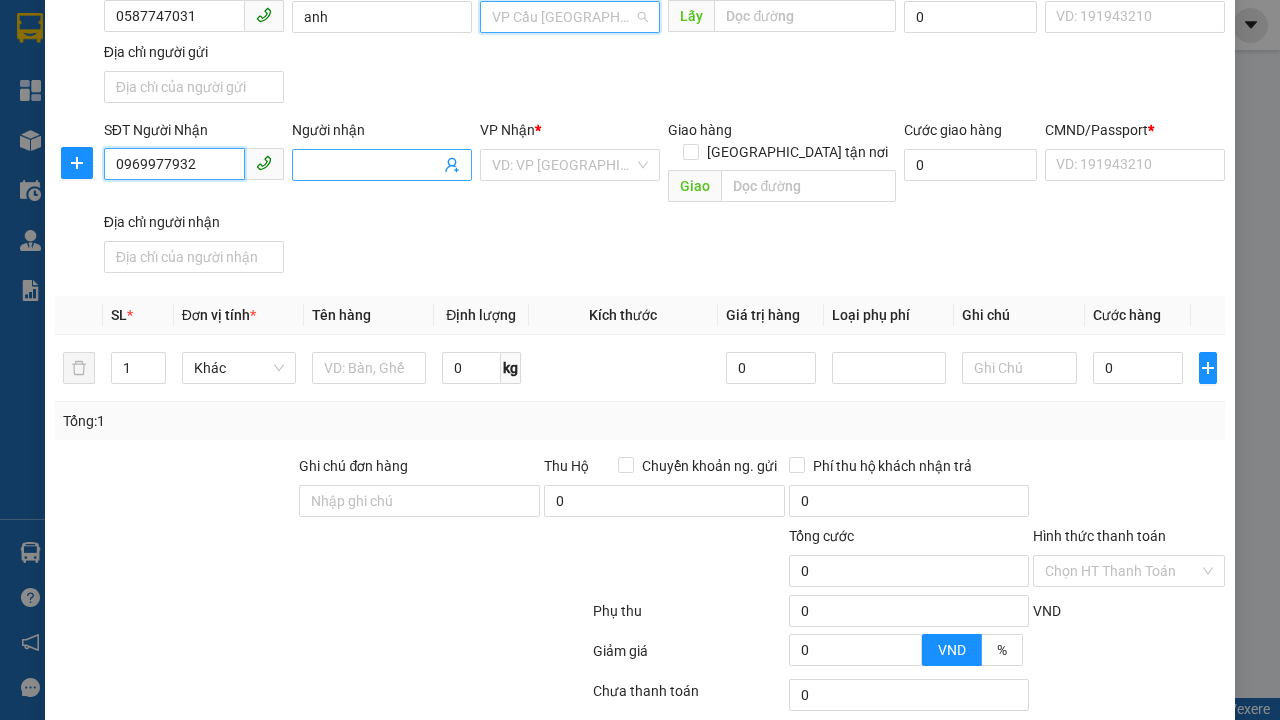 type on "0969977932" 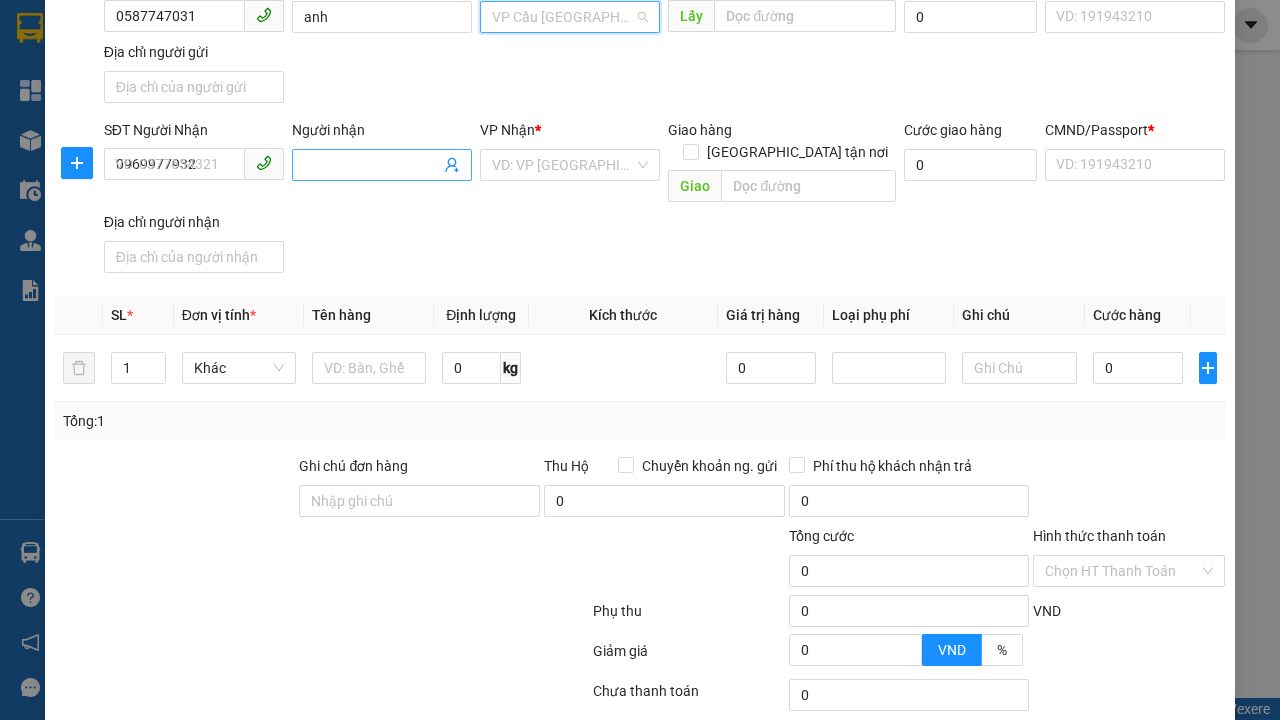 click on "Người nhận" at bounding box center [372, 165] 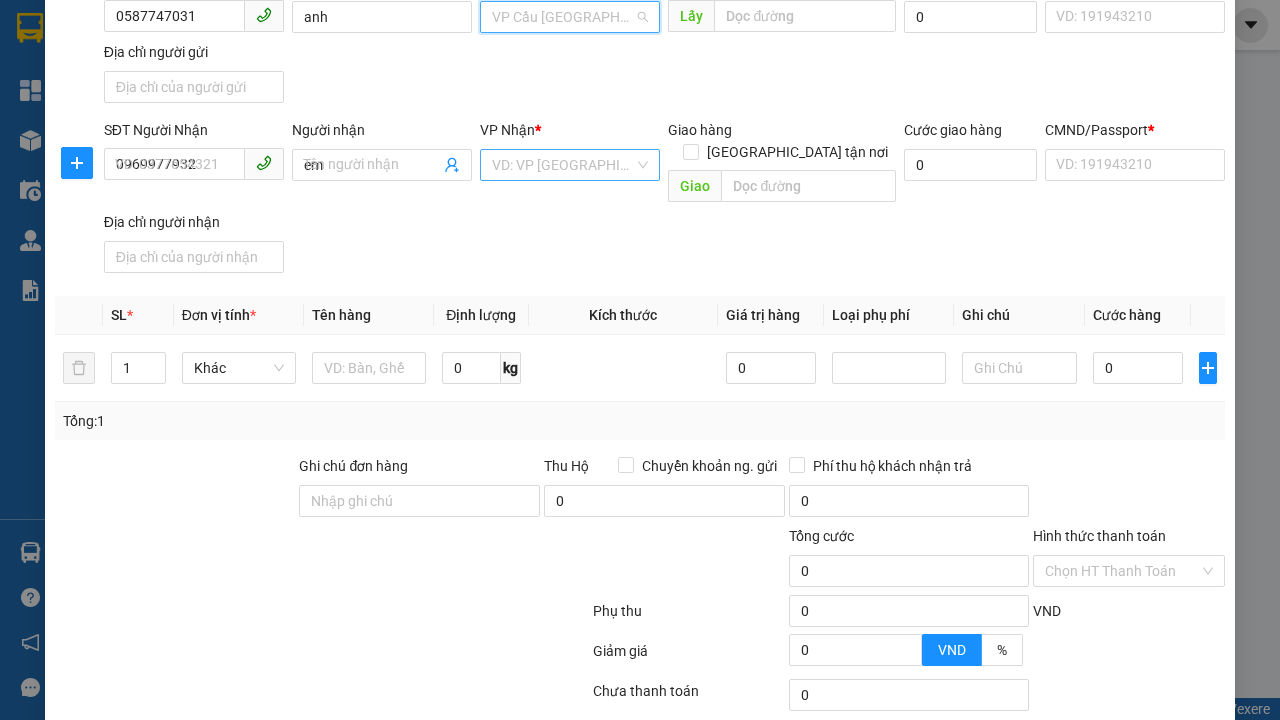 type on "em" 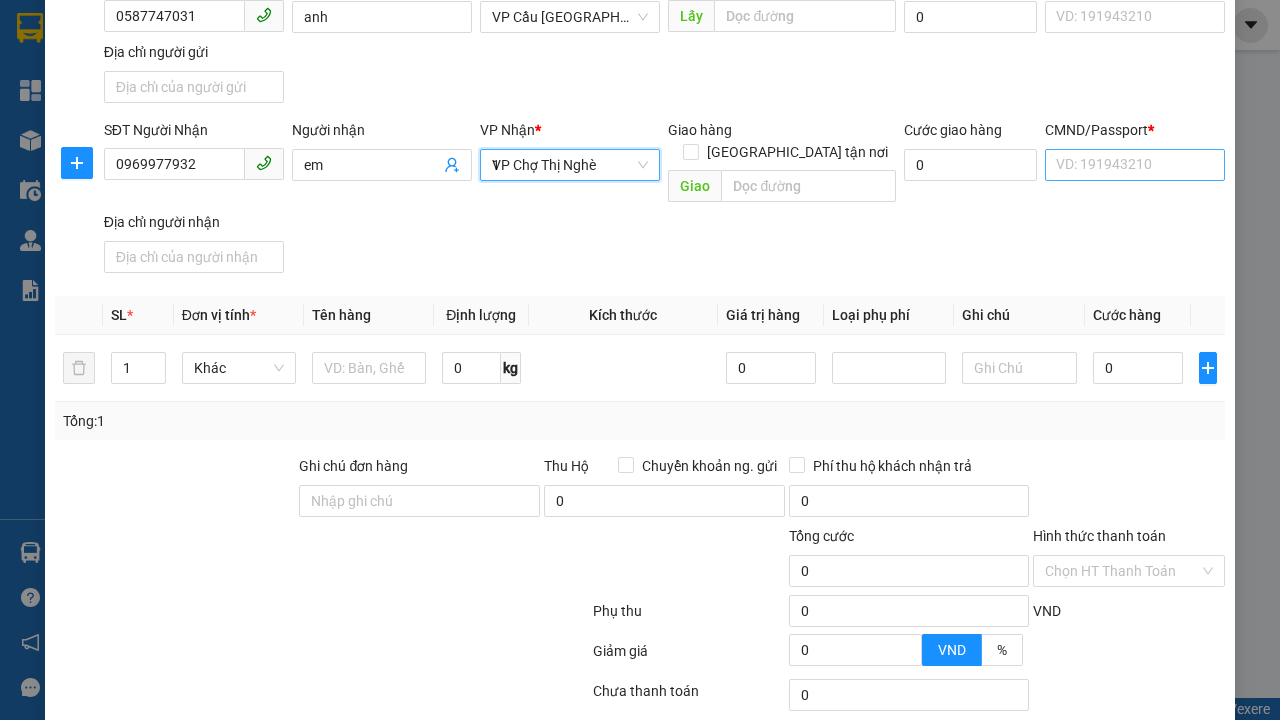 type on "1" 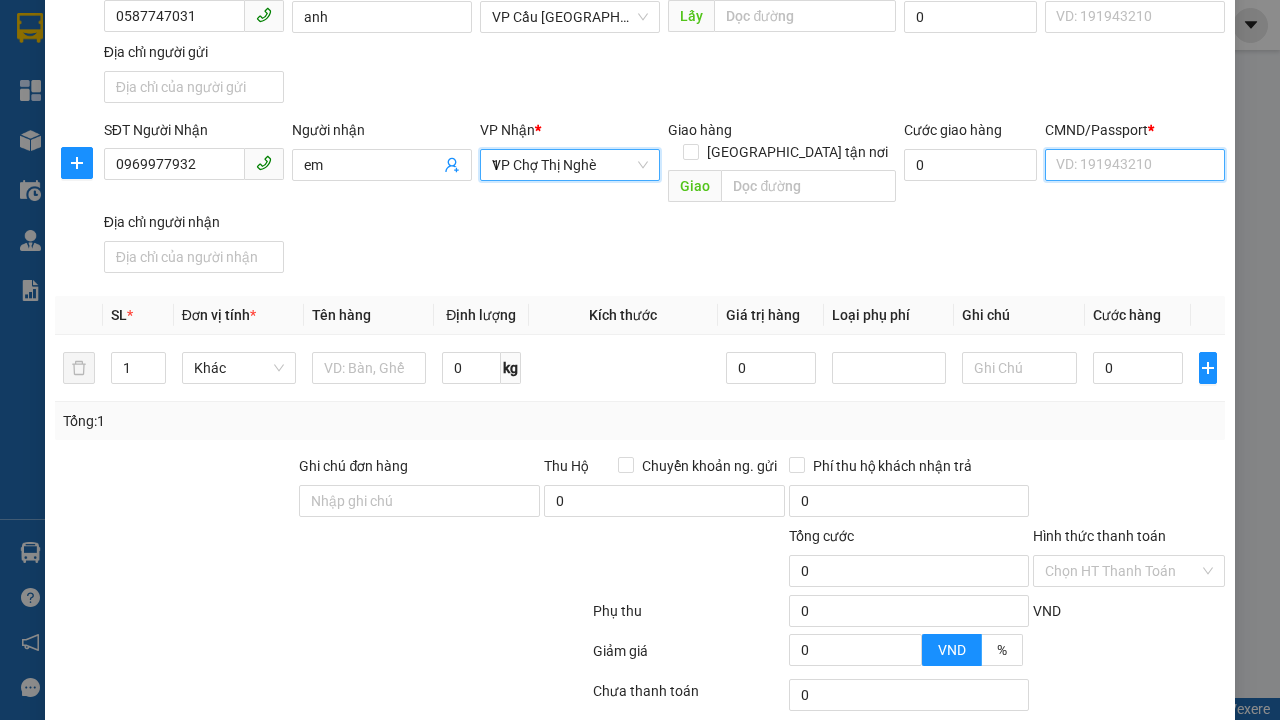 click on "CMND/Passport  *" at bounding box center [1135, 165] 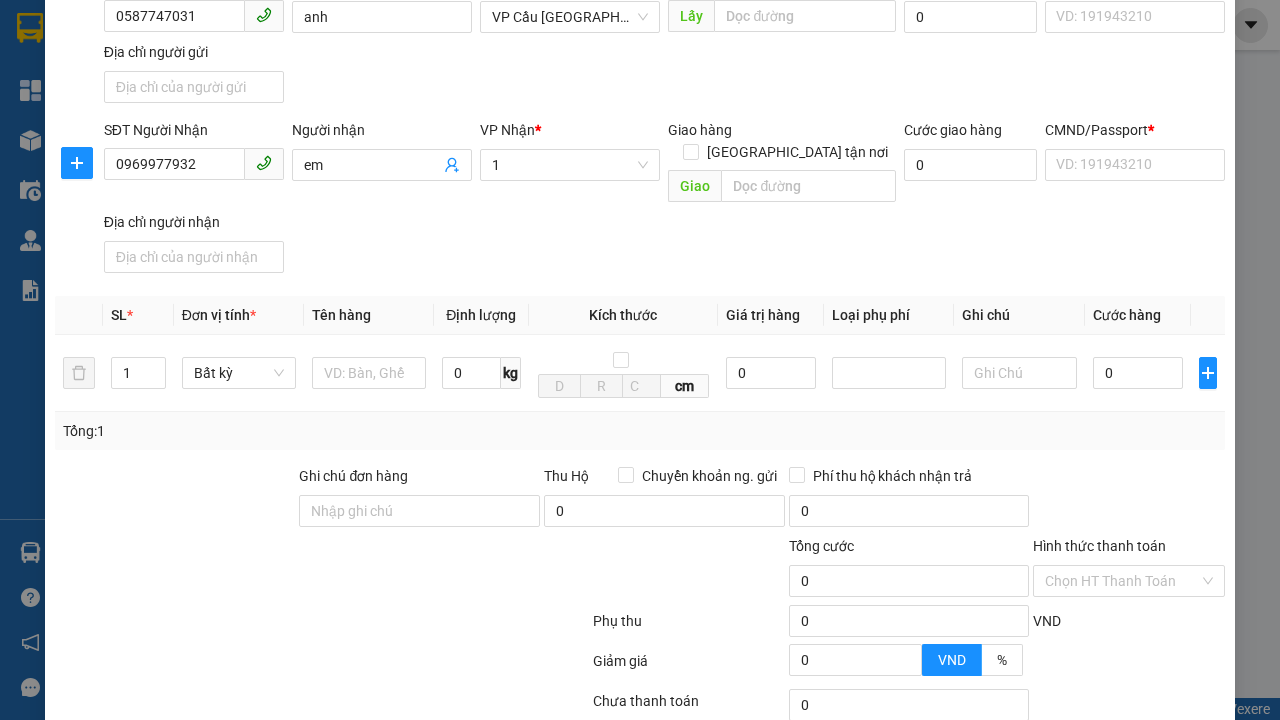 click on "SĐT Người Gửi 0587747031 Người gửi anh VP gửi  * VP Cầu [GEOGRAPHIC_DATA] Lấy hàng Lấy tận nơi Lấy Cước lấy hàng 0 CMND/Passport VD: [PASSPORT] Địa chỉ người gửi" at bounding box center [664, 41] 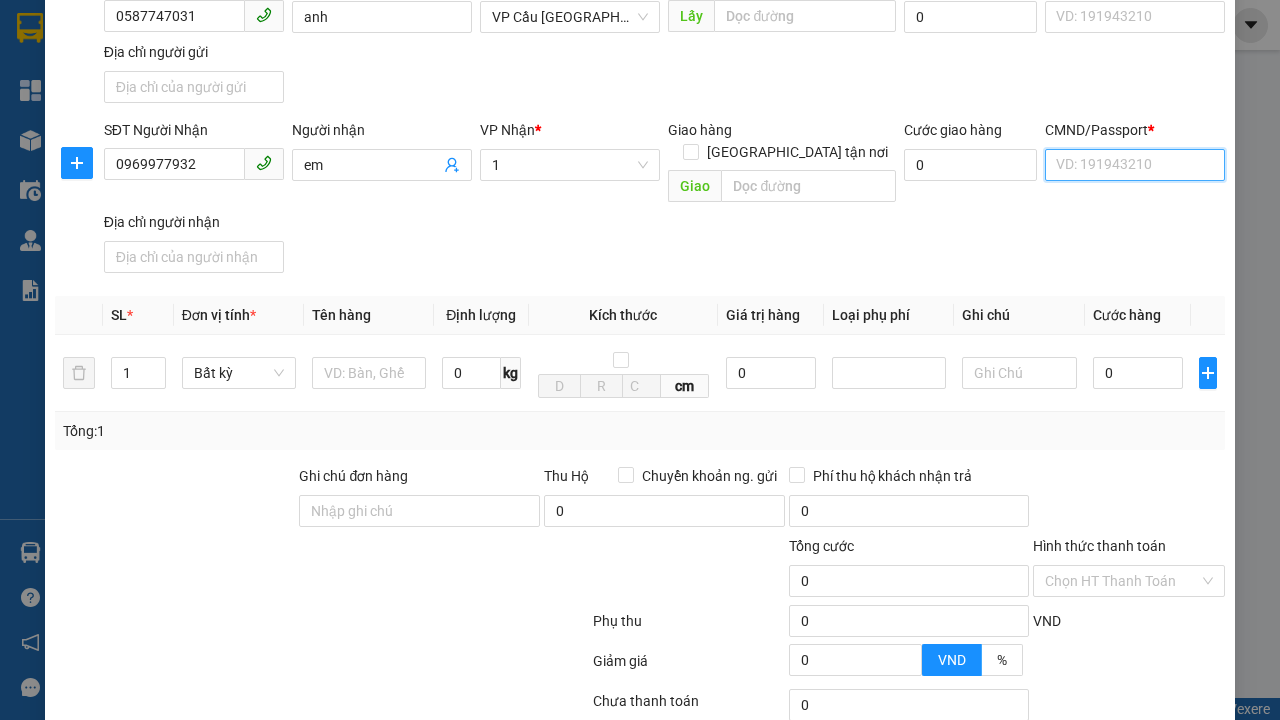 click on "CMND/Passport  *" at bounding box center (1135, 165) 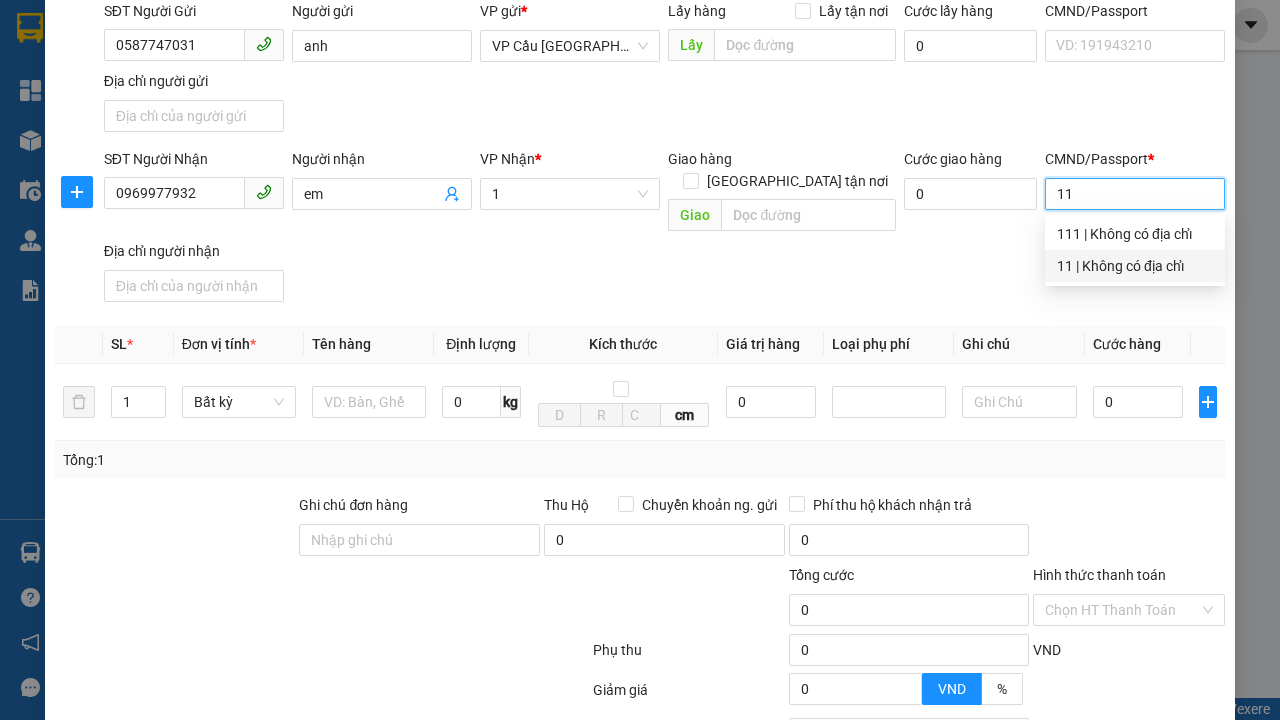 type on "11" 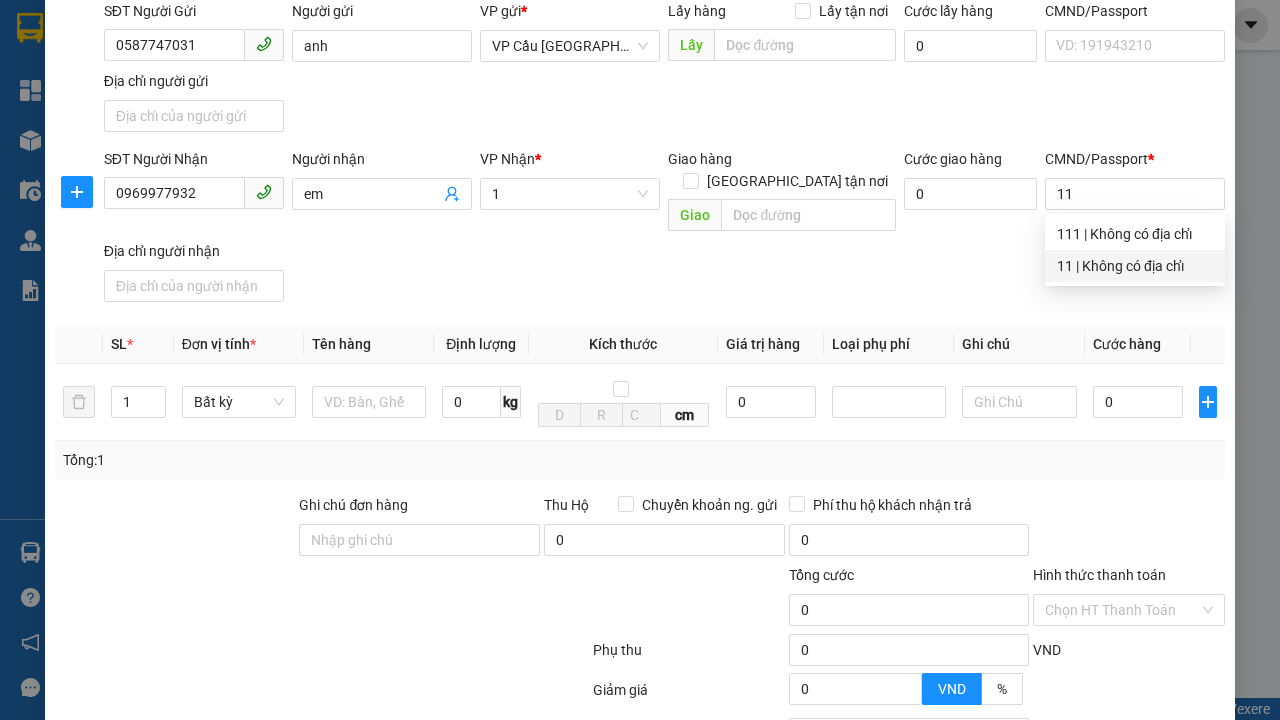 click on "SĐT Người Nhận 0969977932 Người nhận em VP Nhận  * 1 Giao hàng [GEOGRAPHIC_DATA] tận nơi Giao Cước giao hàng 0 CMND/Passport  * 11 Địa chỉ người nhận" at bounding box center [664, 229] 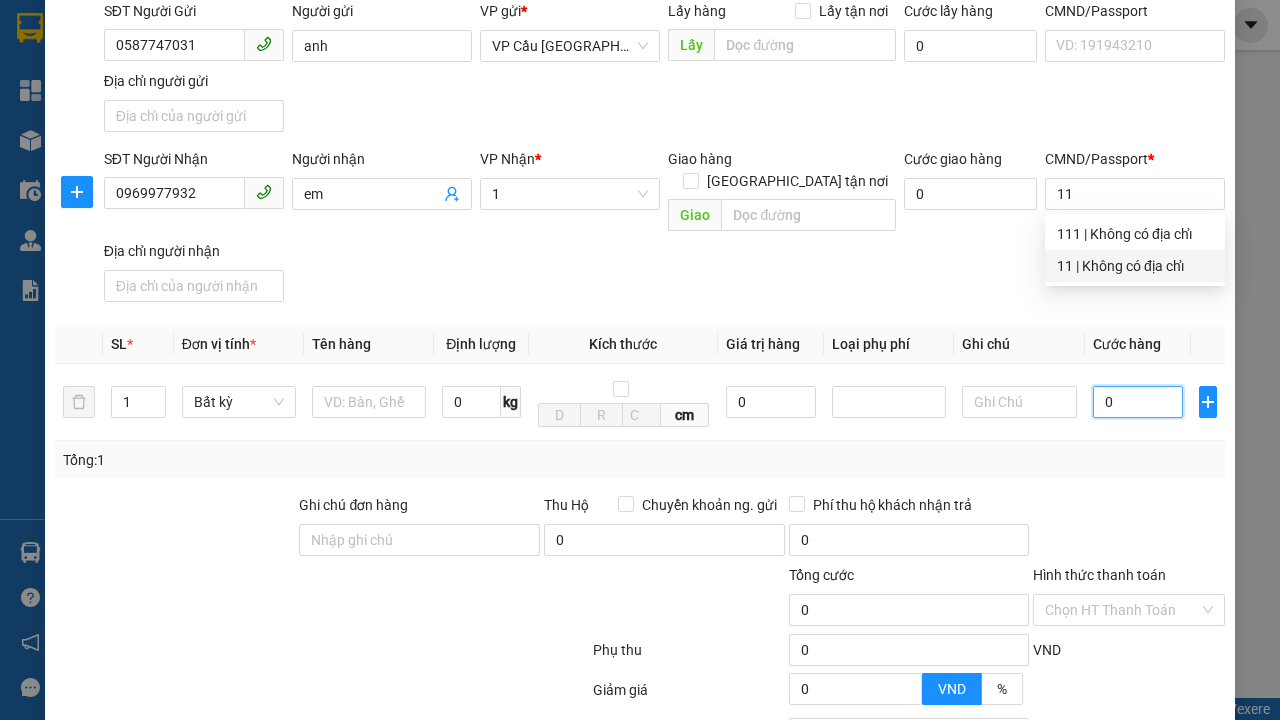 click on "0" at bounding box center (1138, 402) 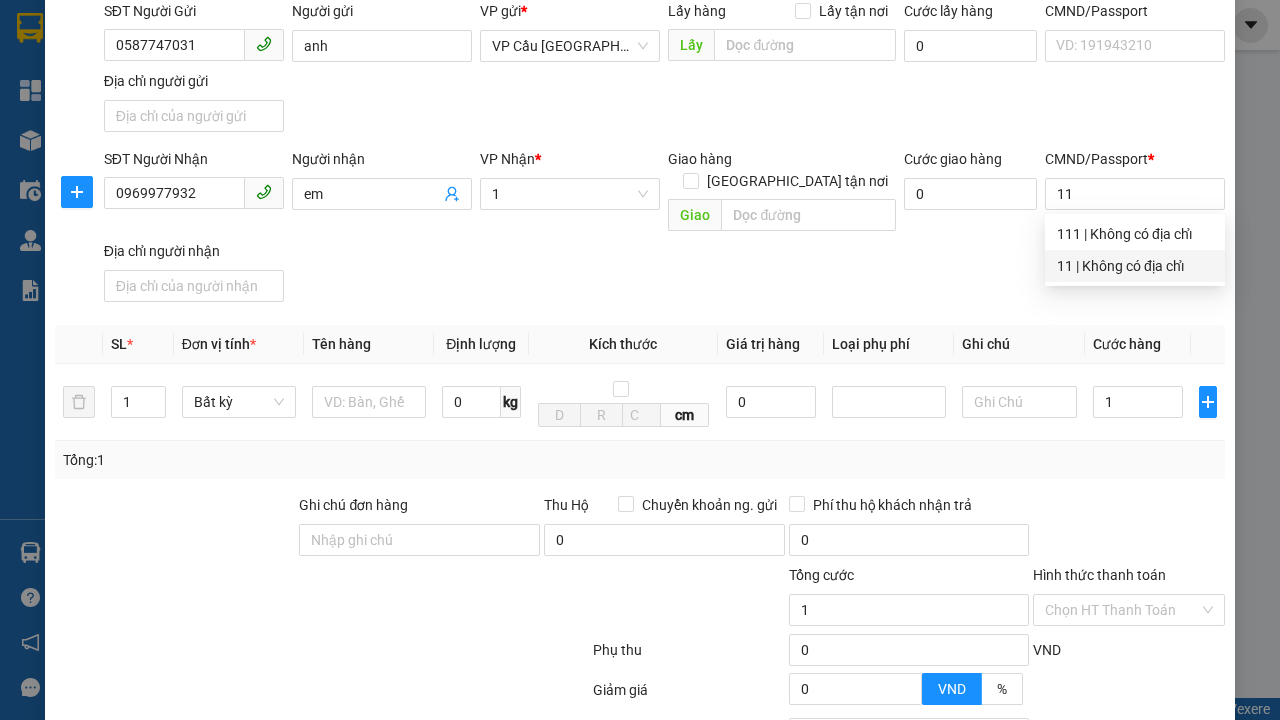 click on "Ghi chú" at bounding box center [1019, 344] 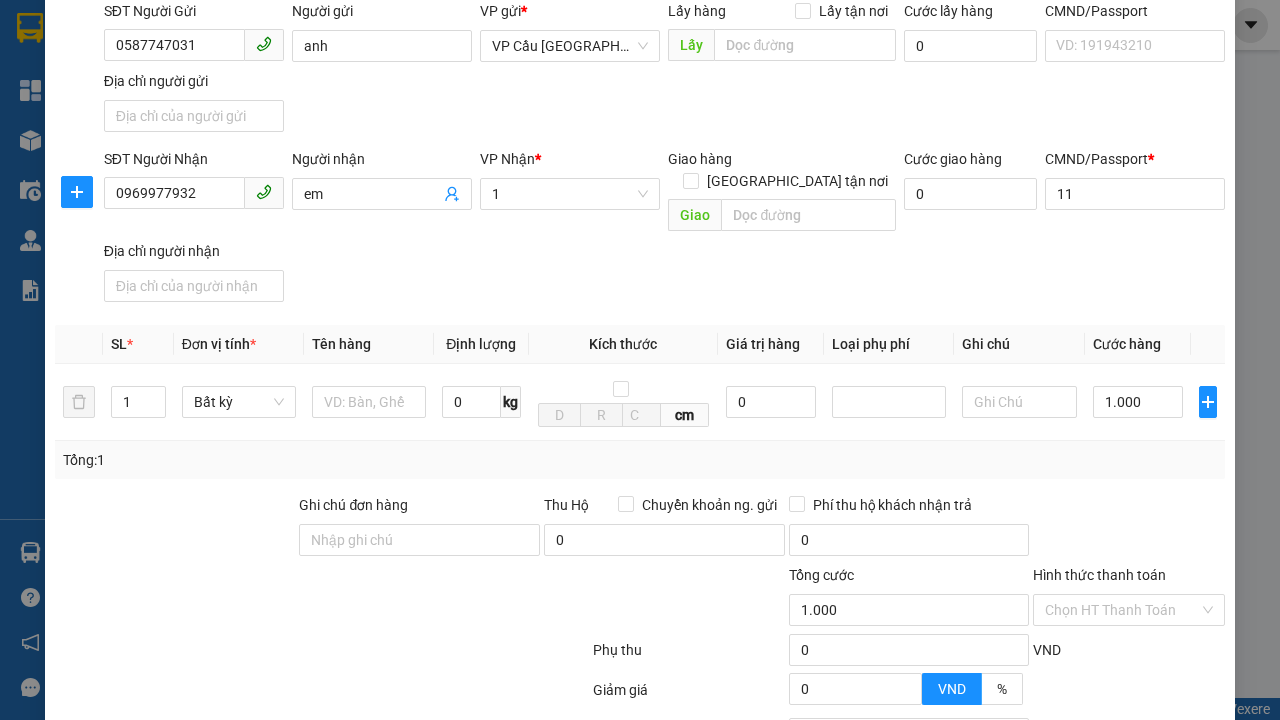 type on "300" 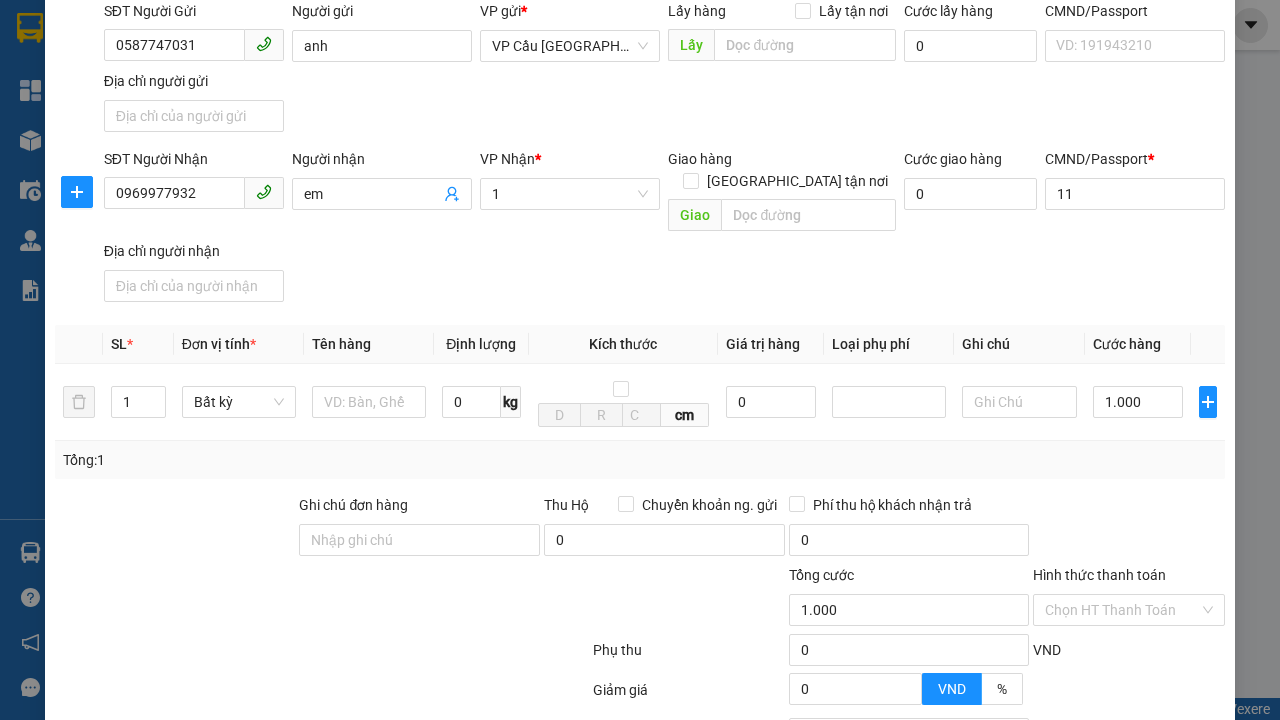 type on "70" 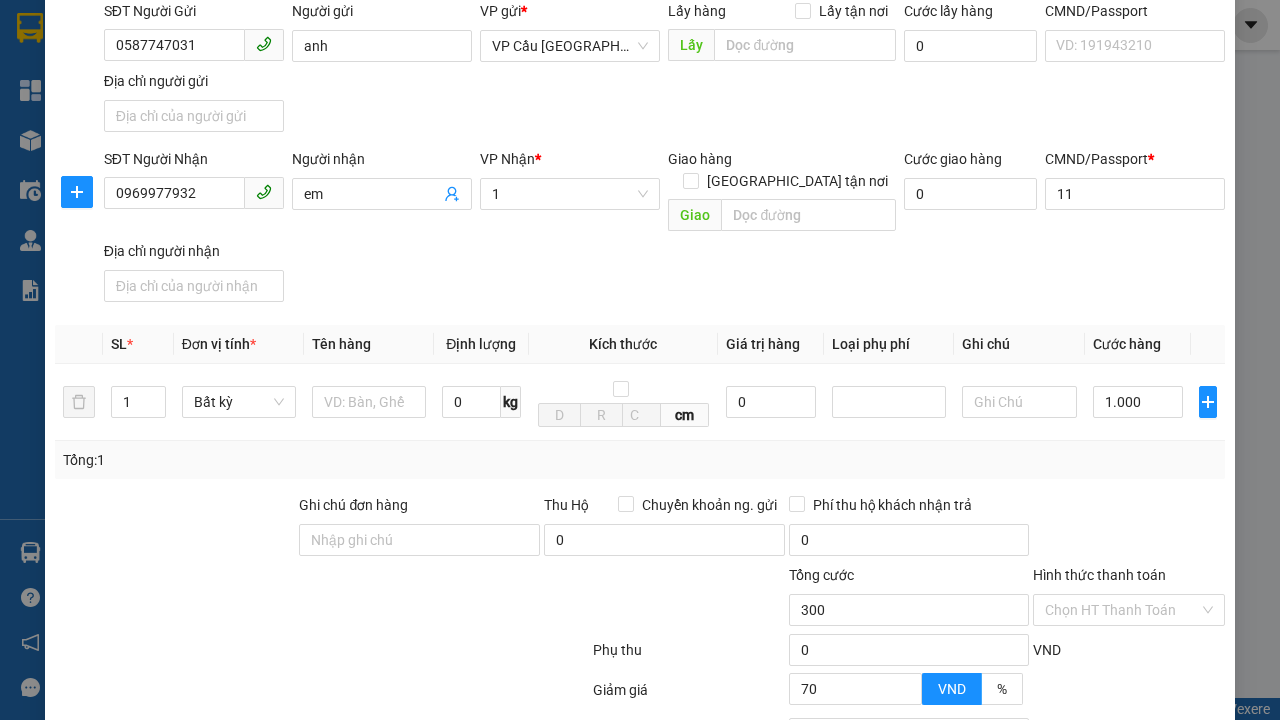 click on "[PERSON_NAME]" at bounding box center [1027, 847] 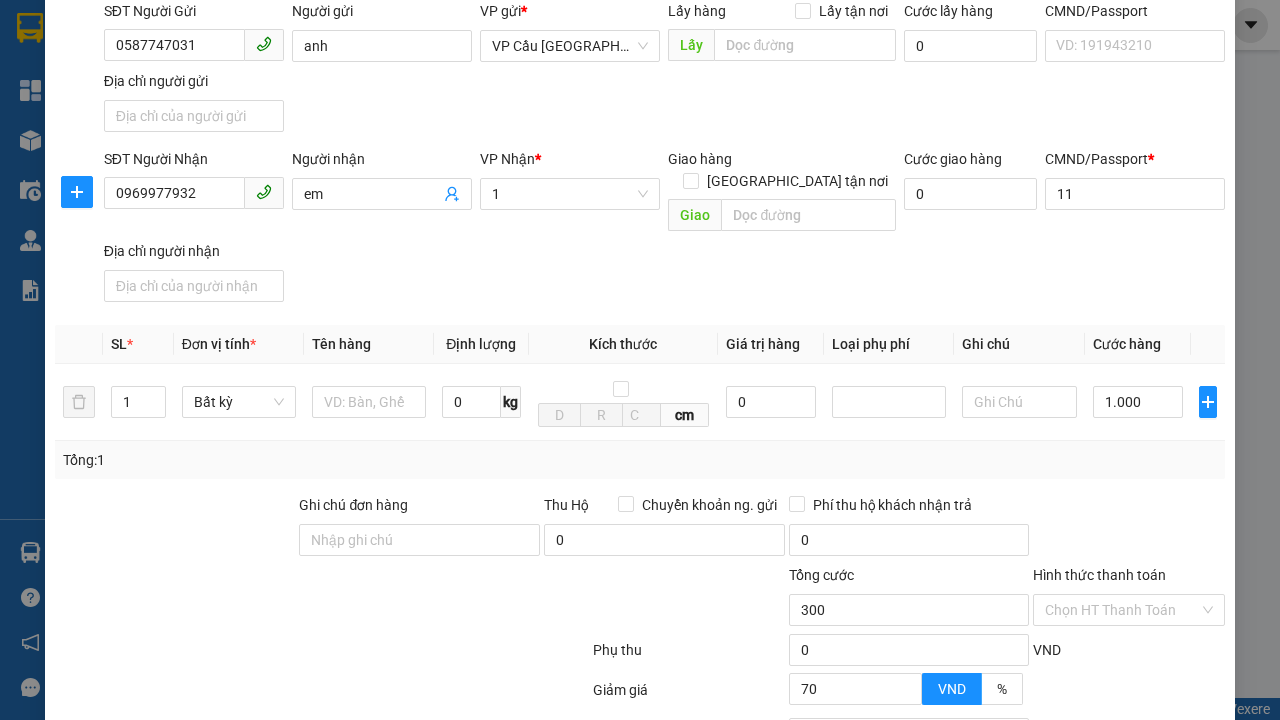 scroll, scrollTop: 392, scrollLeft: 0, axis: vertical 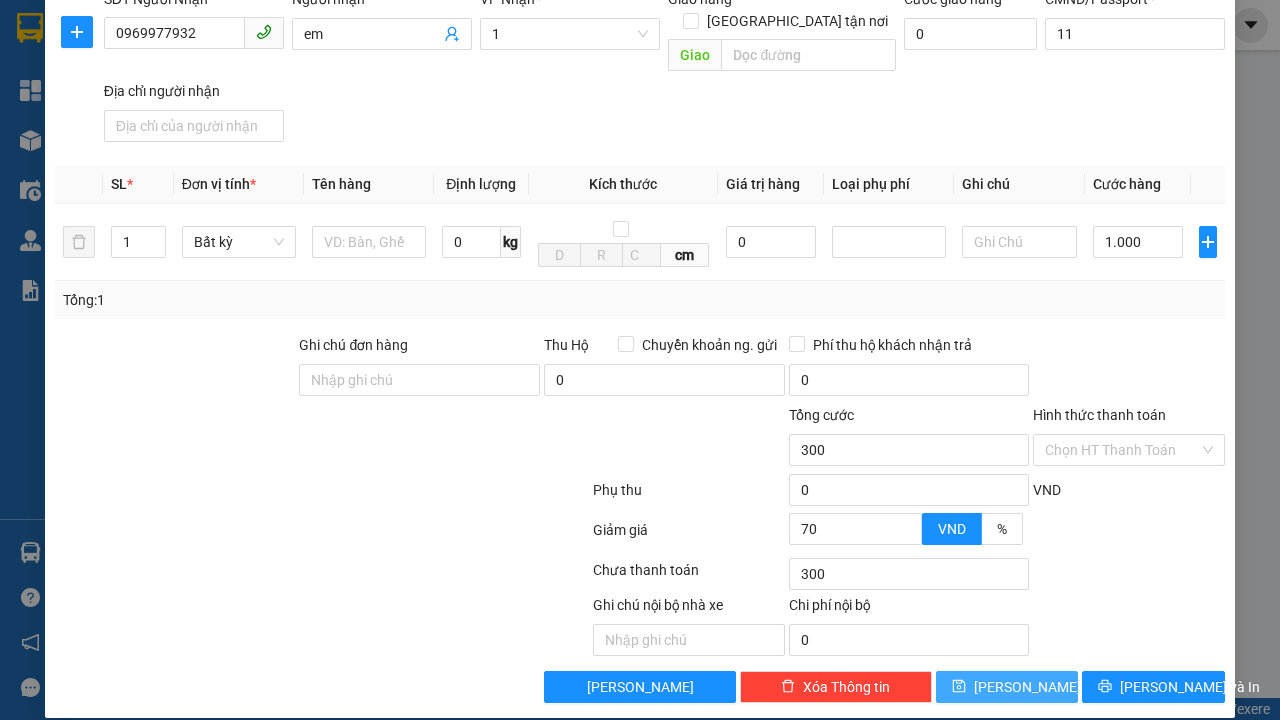 click 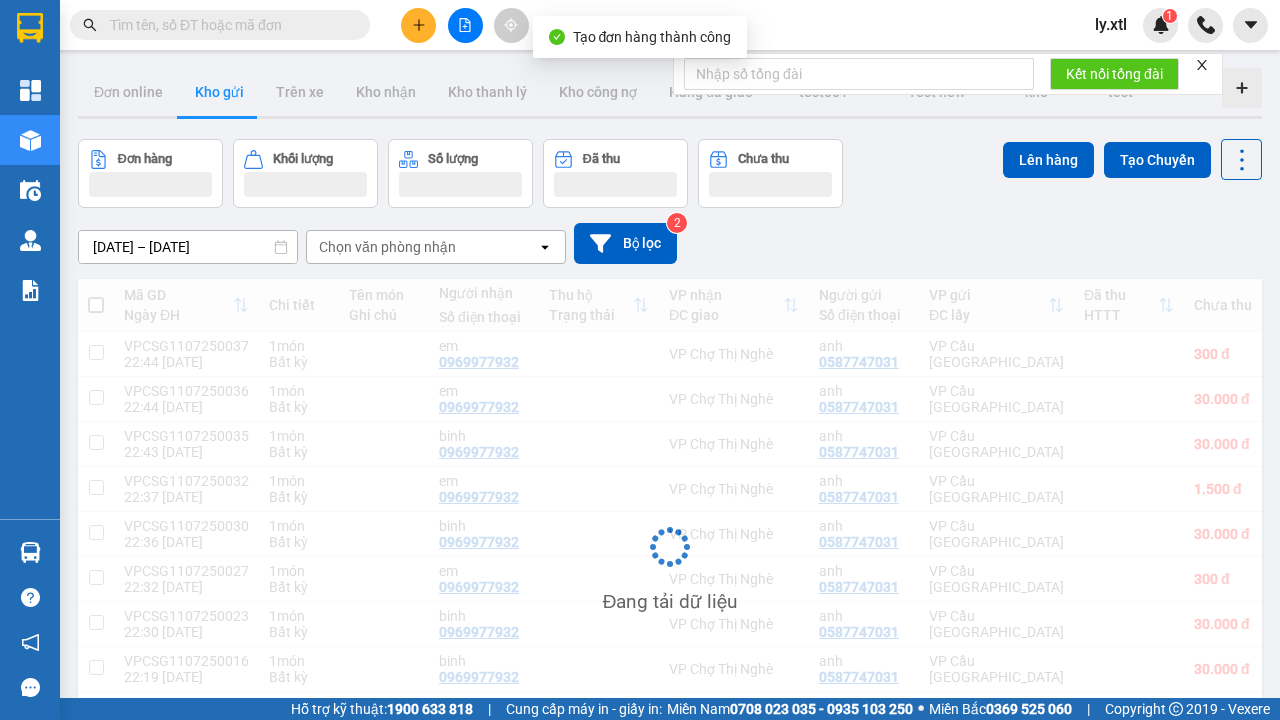 scroll, scrollTop: 3, scrollLeft: 0, axis: vertical 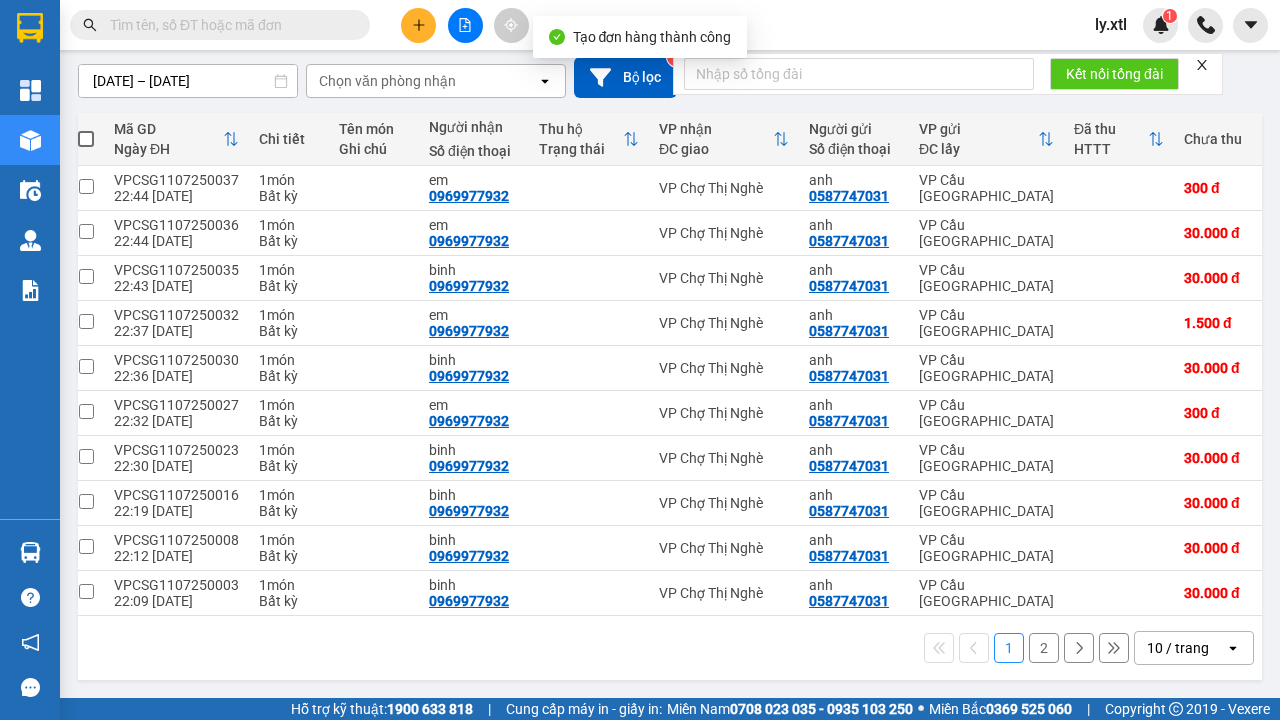 click at bounding box center [86, 186] 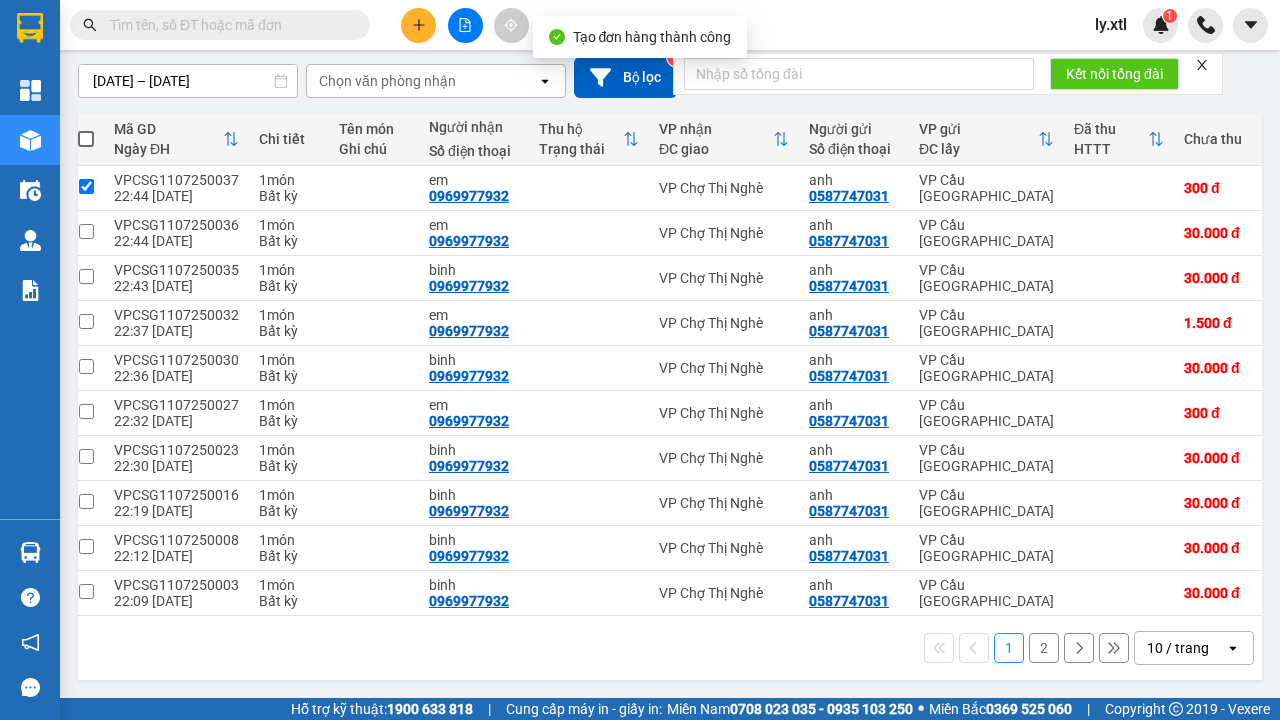 checkbox on "true" 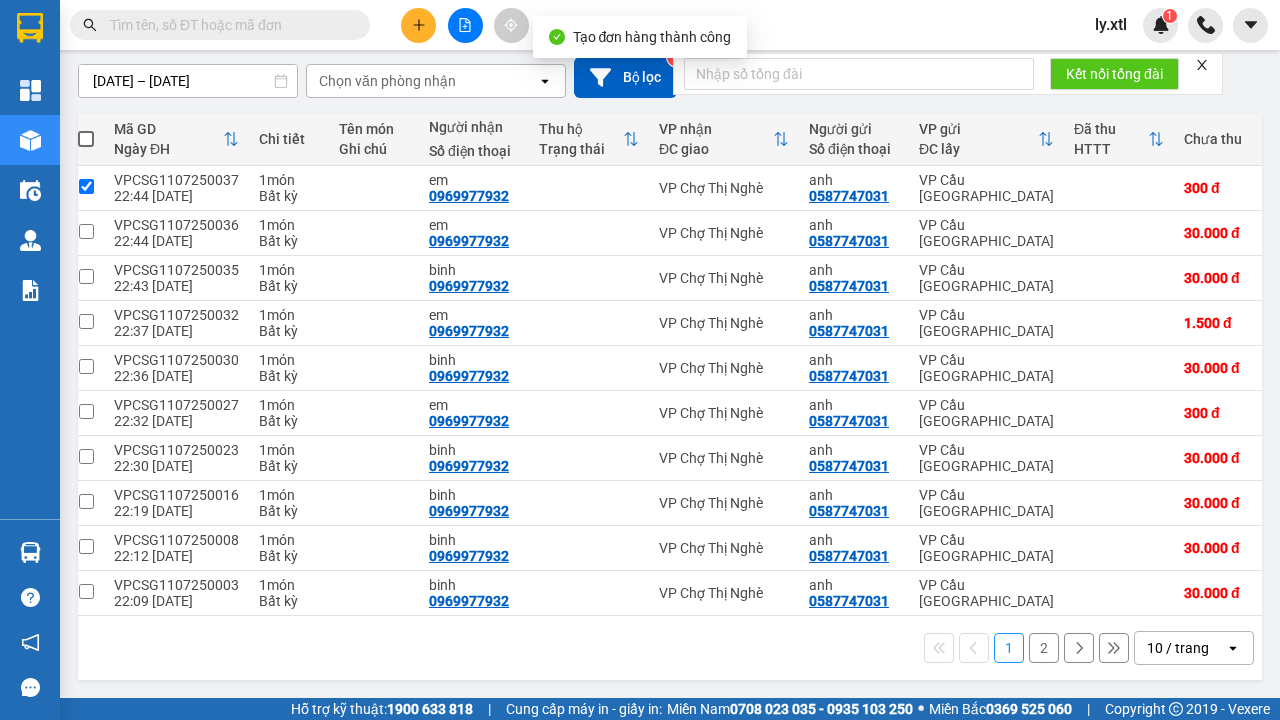 click on "Lên hàng" at bounding box center (1048, -9) 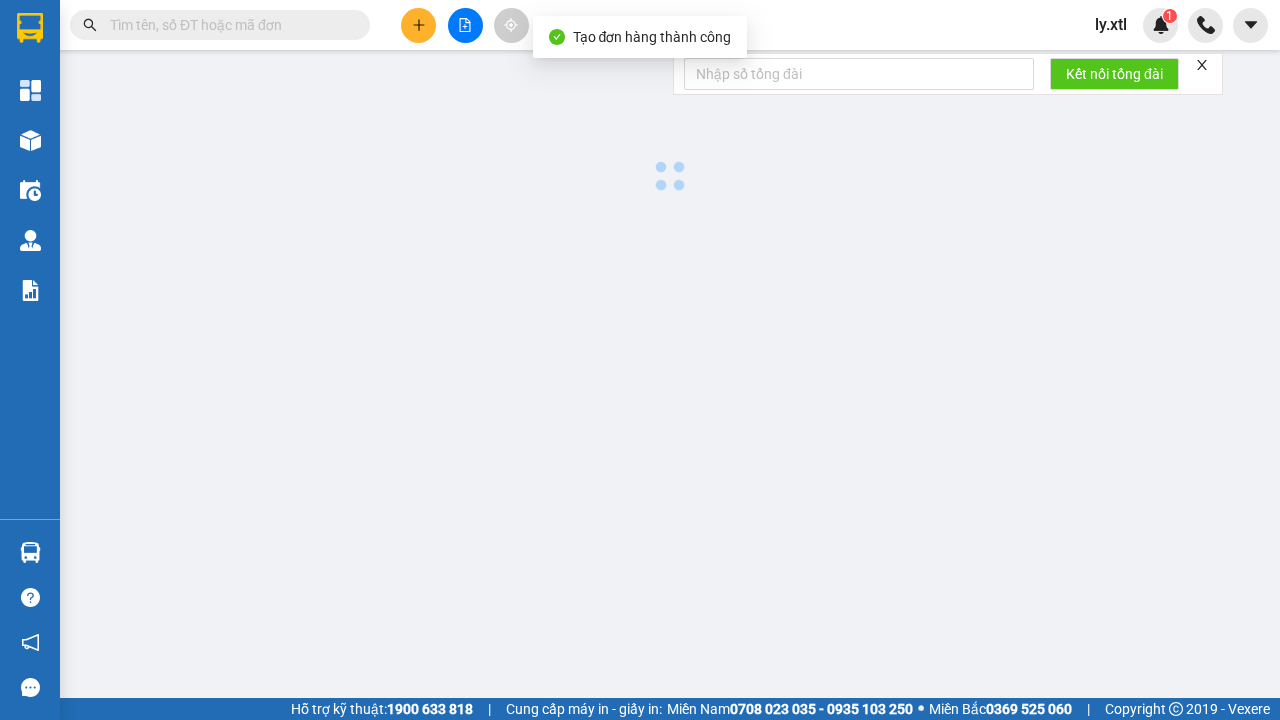 scroll, scrollTop: 0, scrollLeft: 0, axis: both 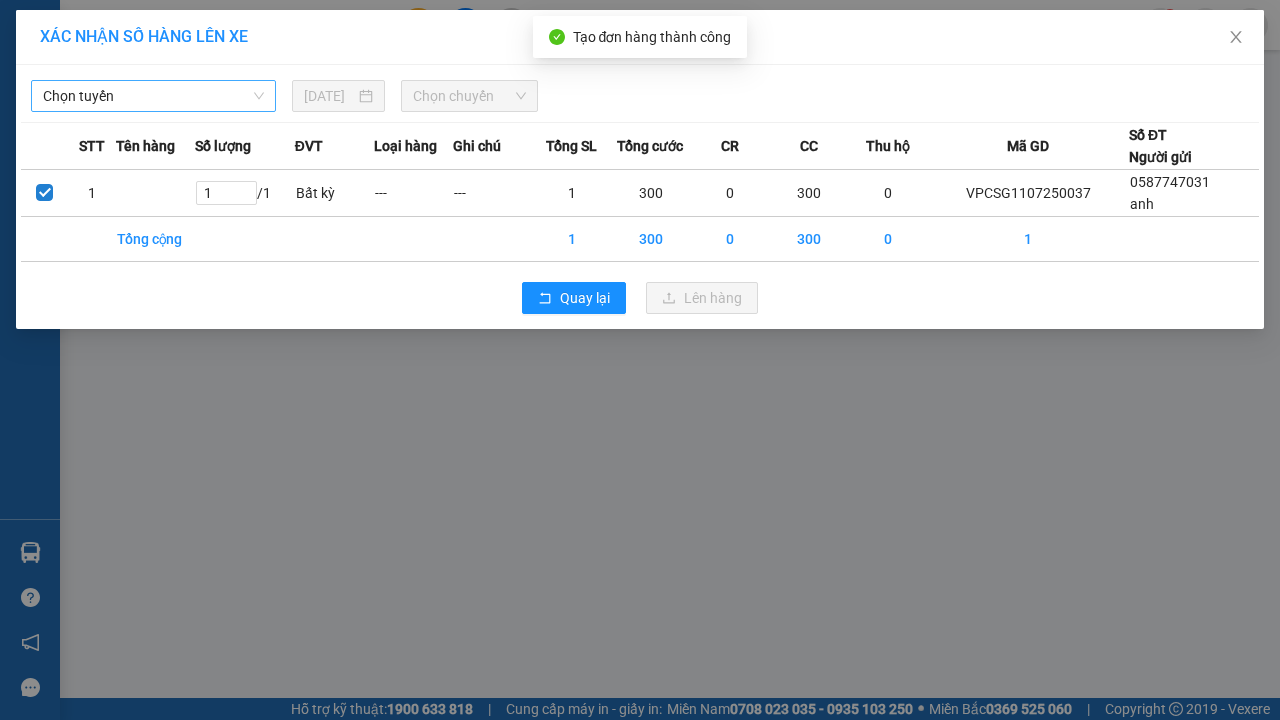click on "Chọn tuyến" at bounding box center [153, 96] 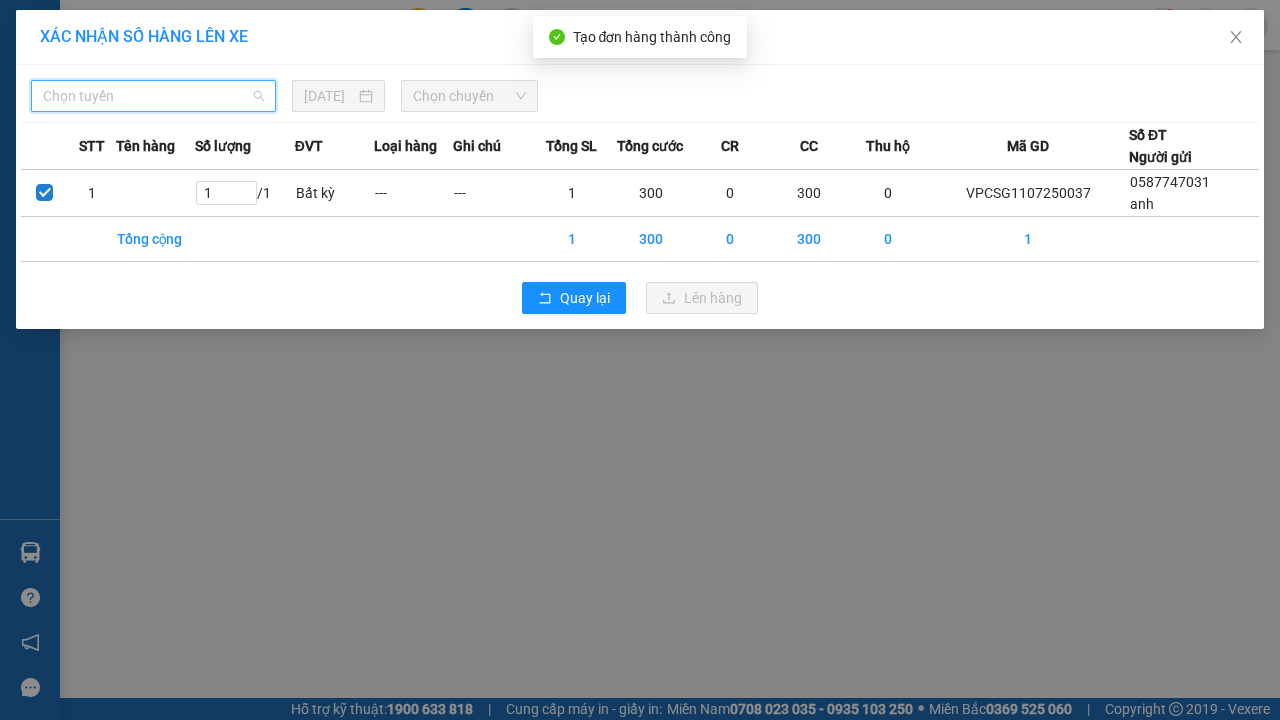 click on "LHP - ĐBP - [PERSON_NAME] - [GEOGRAPHIC_DATA]" at bounding box center [153, 328] 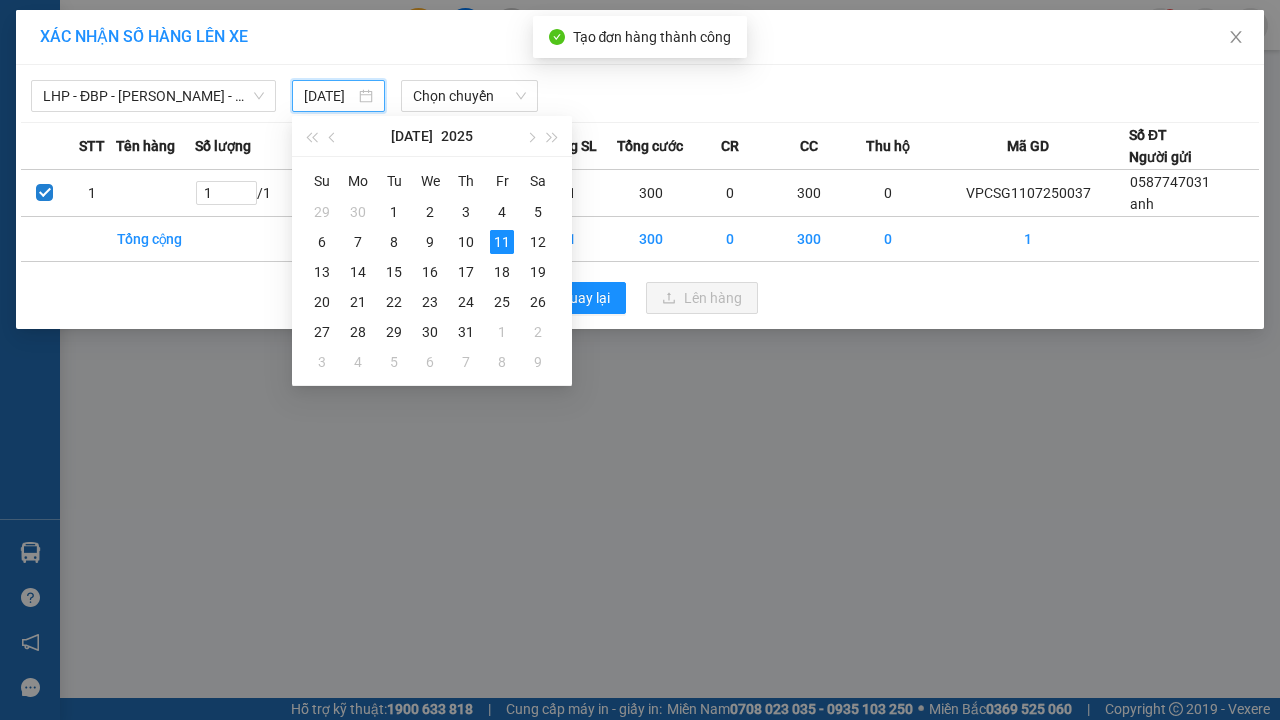 click on "11" at bounding box center [502, 242] 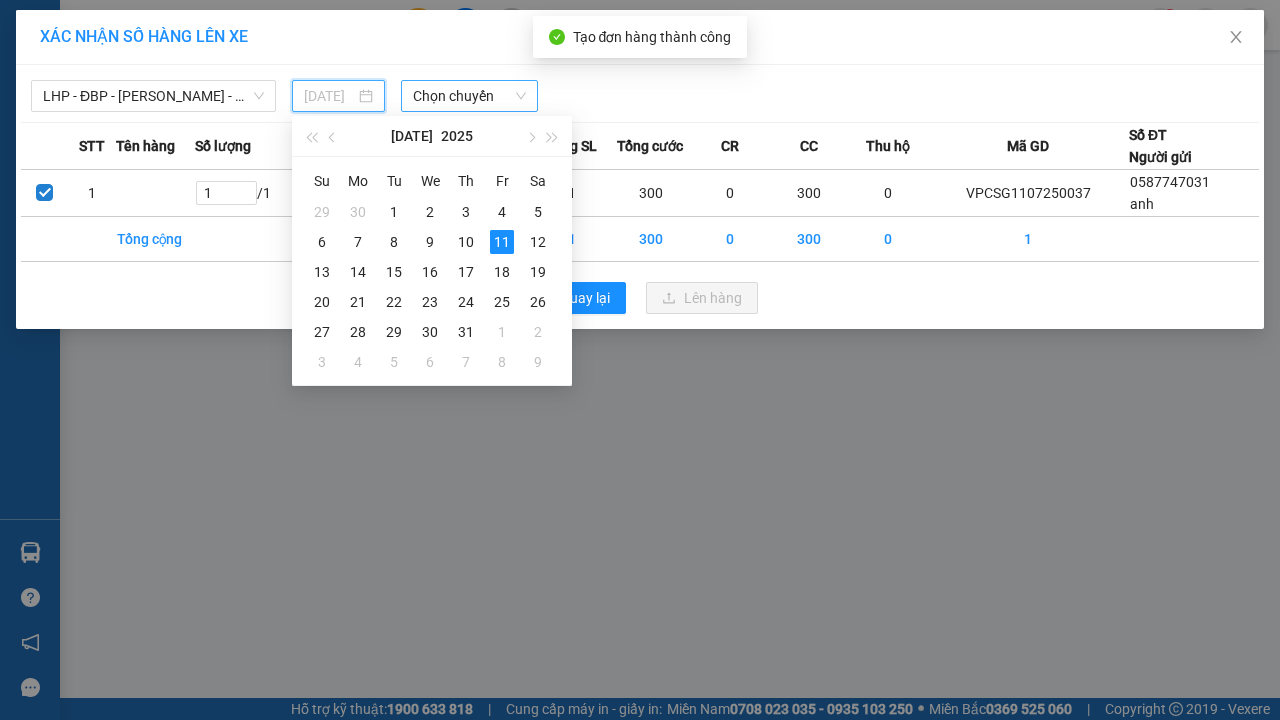 click on "Chọn chuyến" at bounding box center (469, 96) 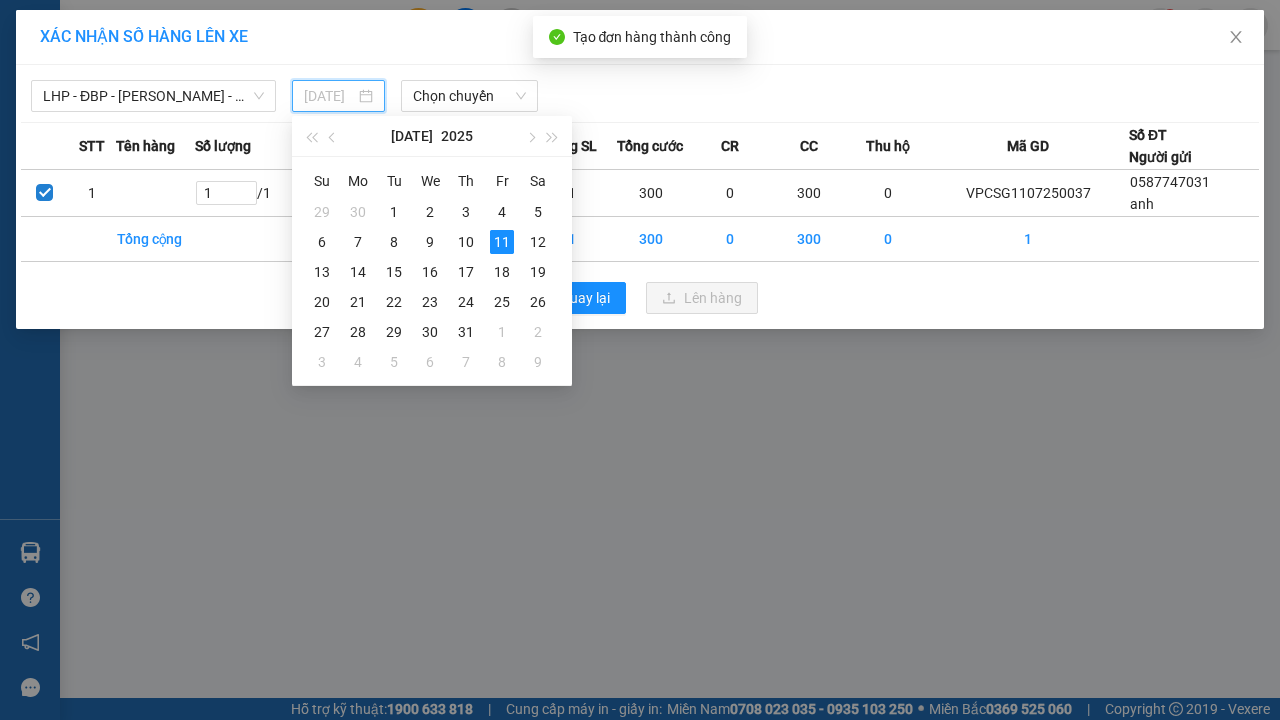 click on "Lên hàng" at bounding box center [713, 298] 